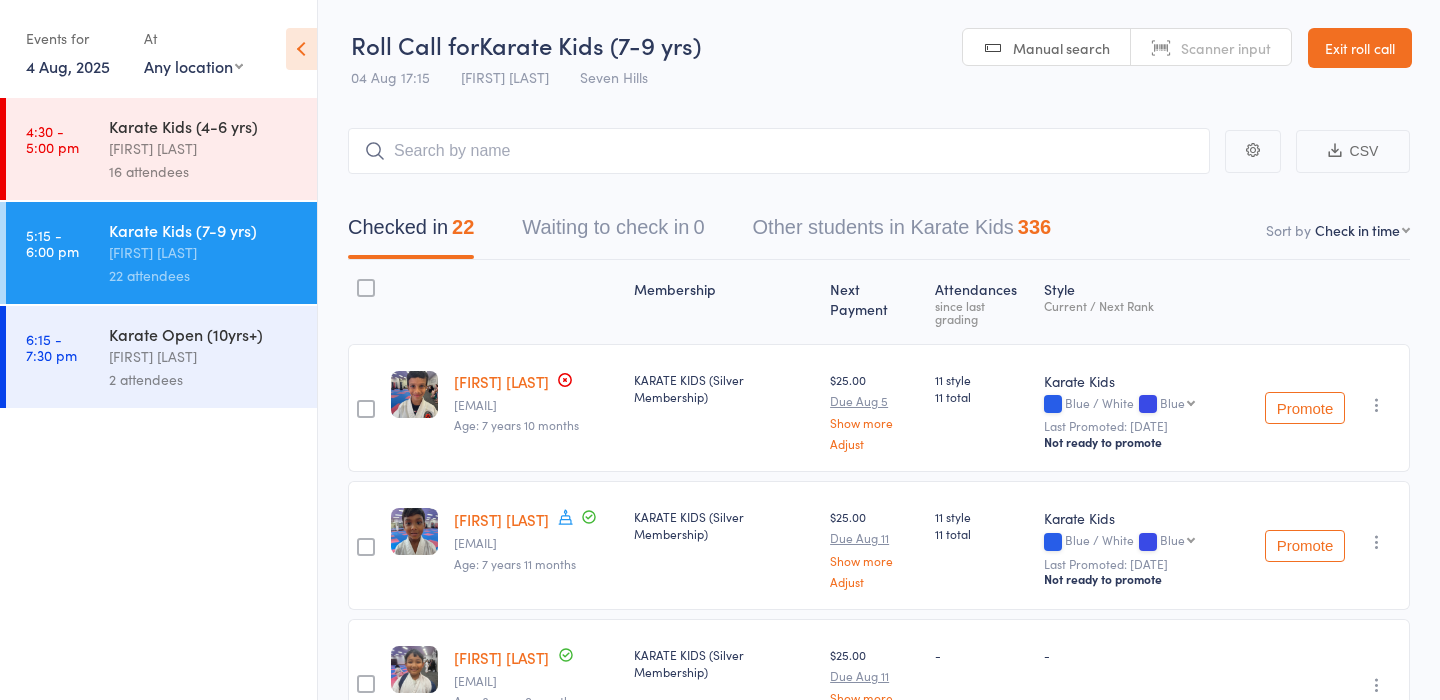 select on "4" 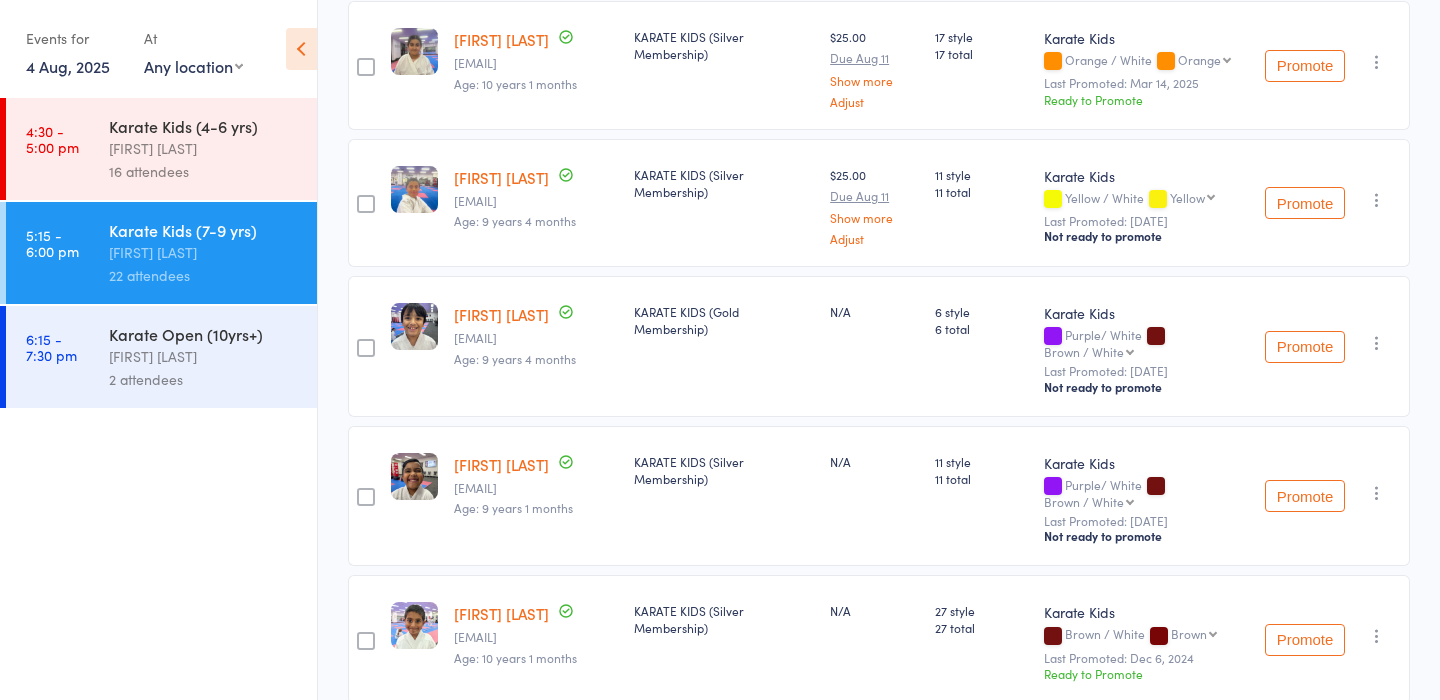 scroll, scrollTop: 0, scrollLeft: 0, axis: both 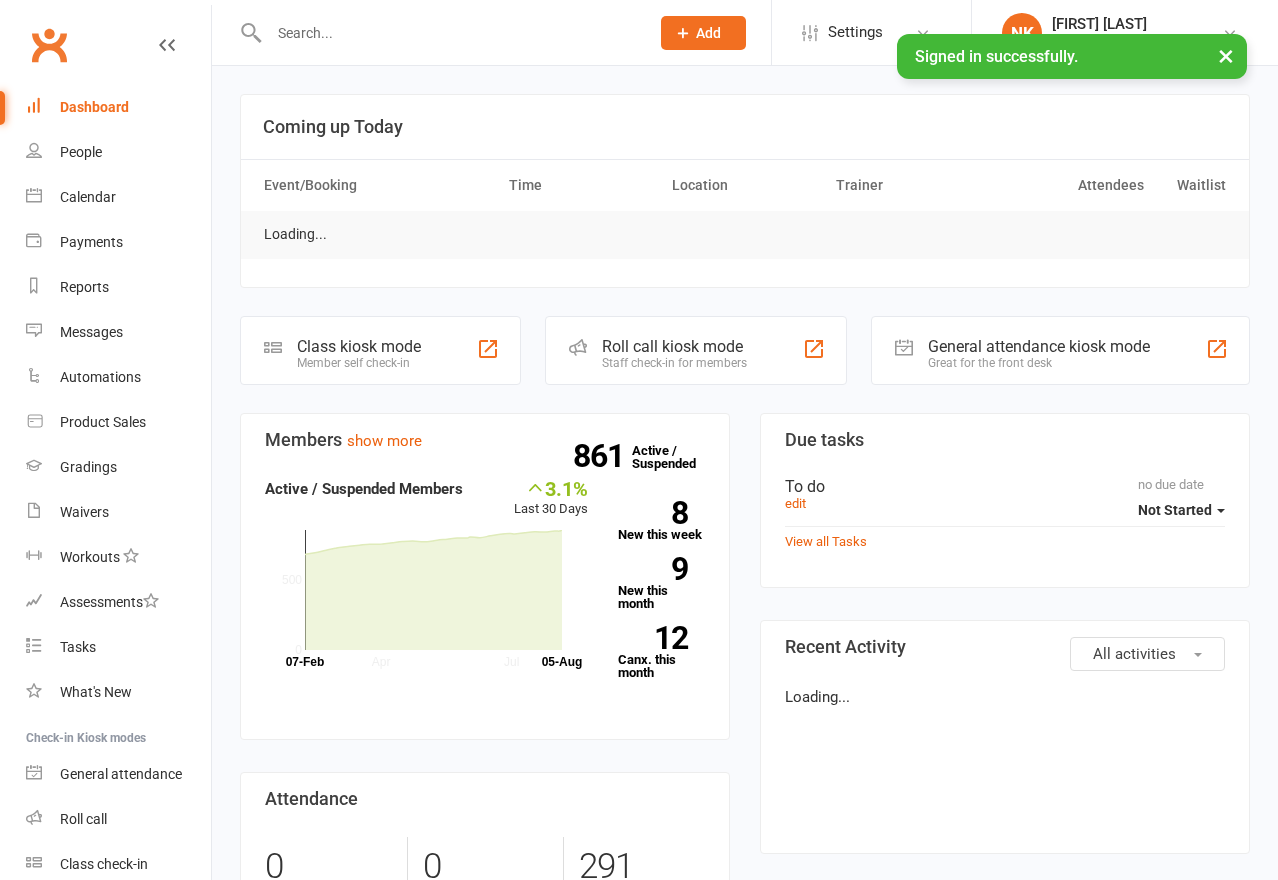 click at bounding box center [437, 32] 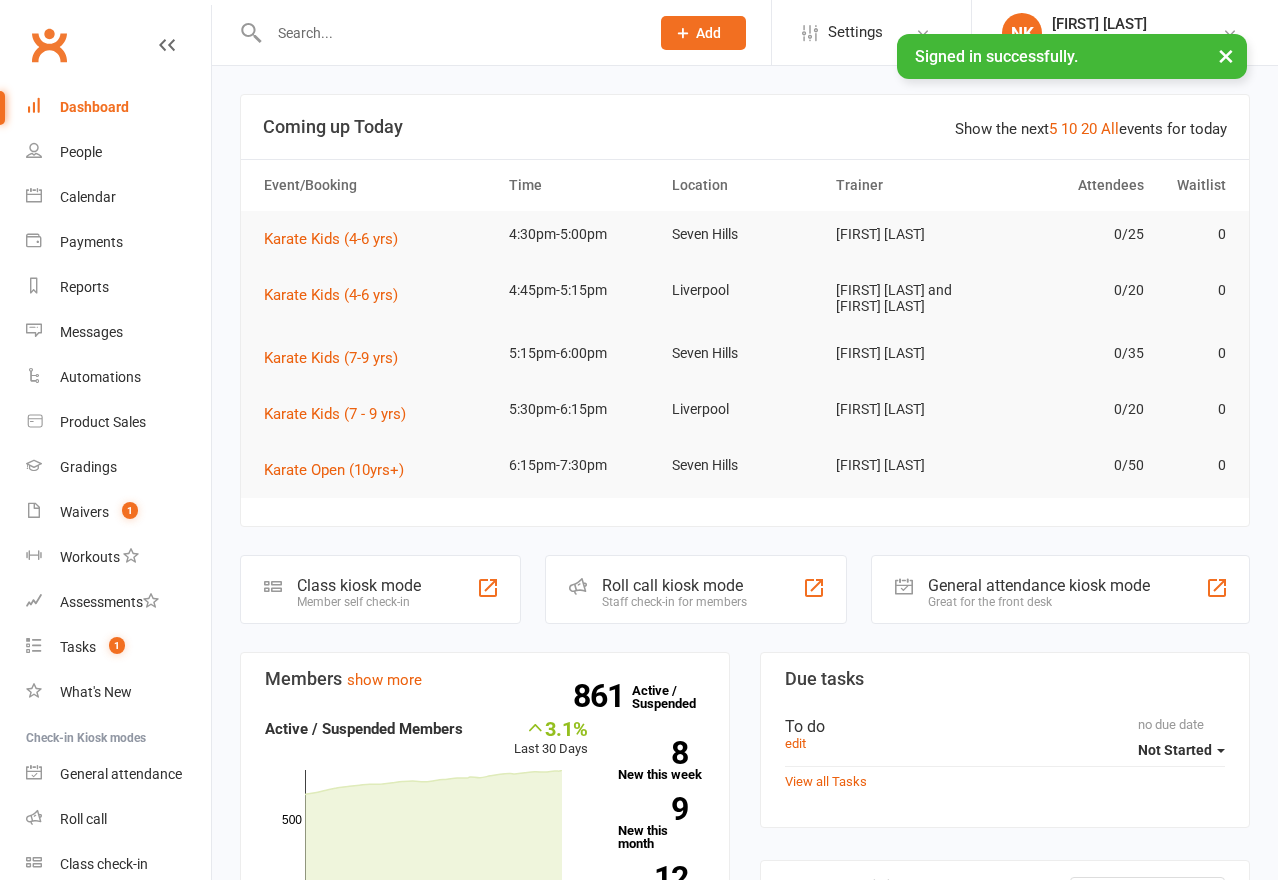 click at bounding box center (449, 33) 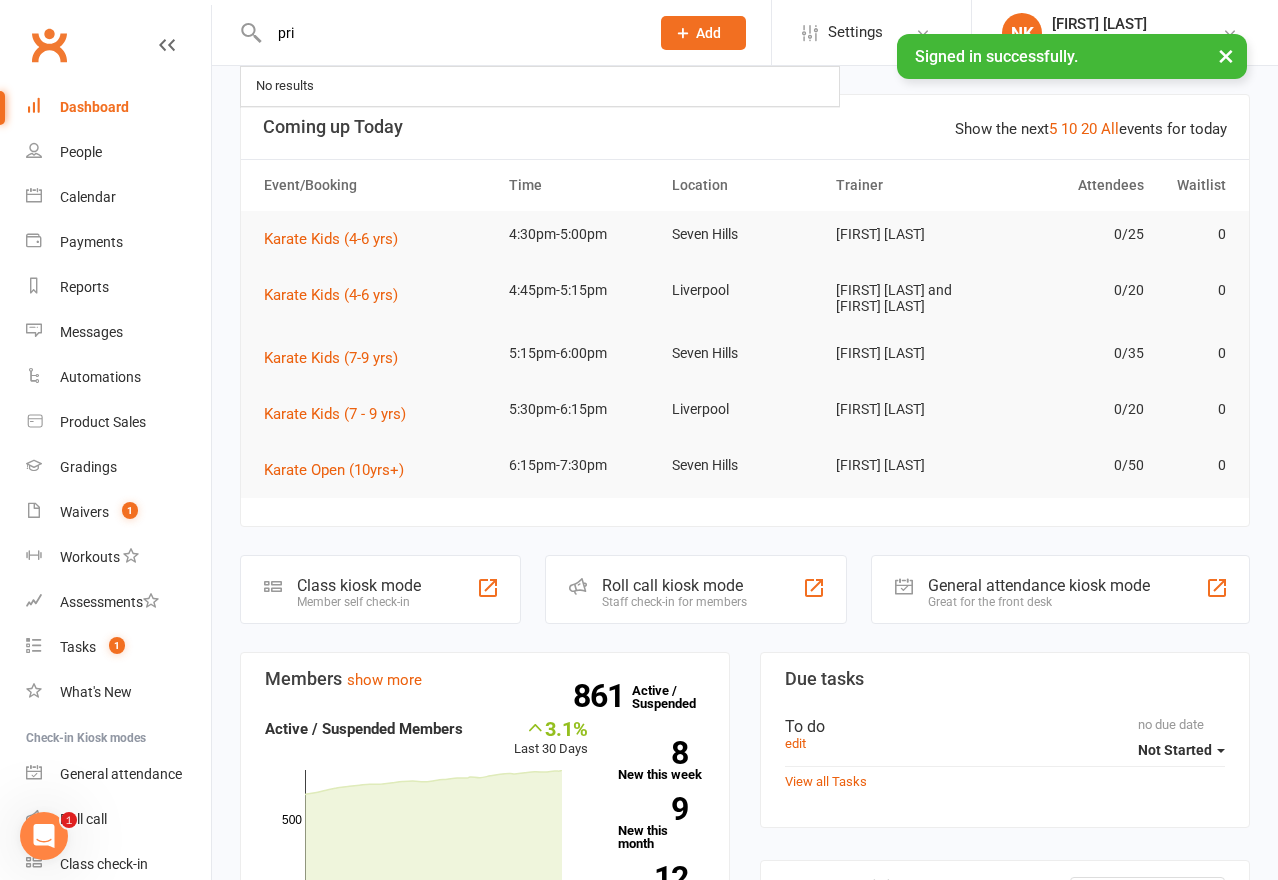 scroll, scrollTop: 0, scrollLeft: 0, axis: both 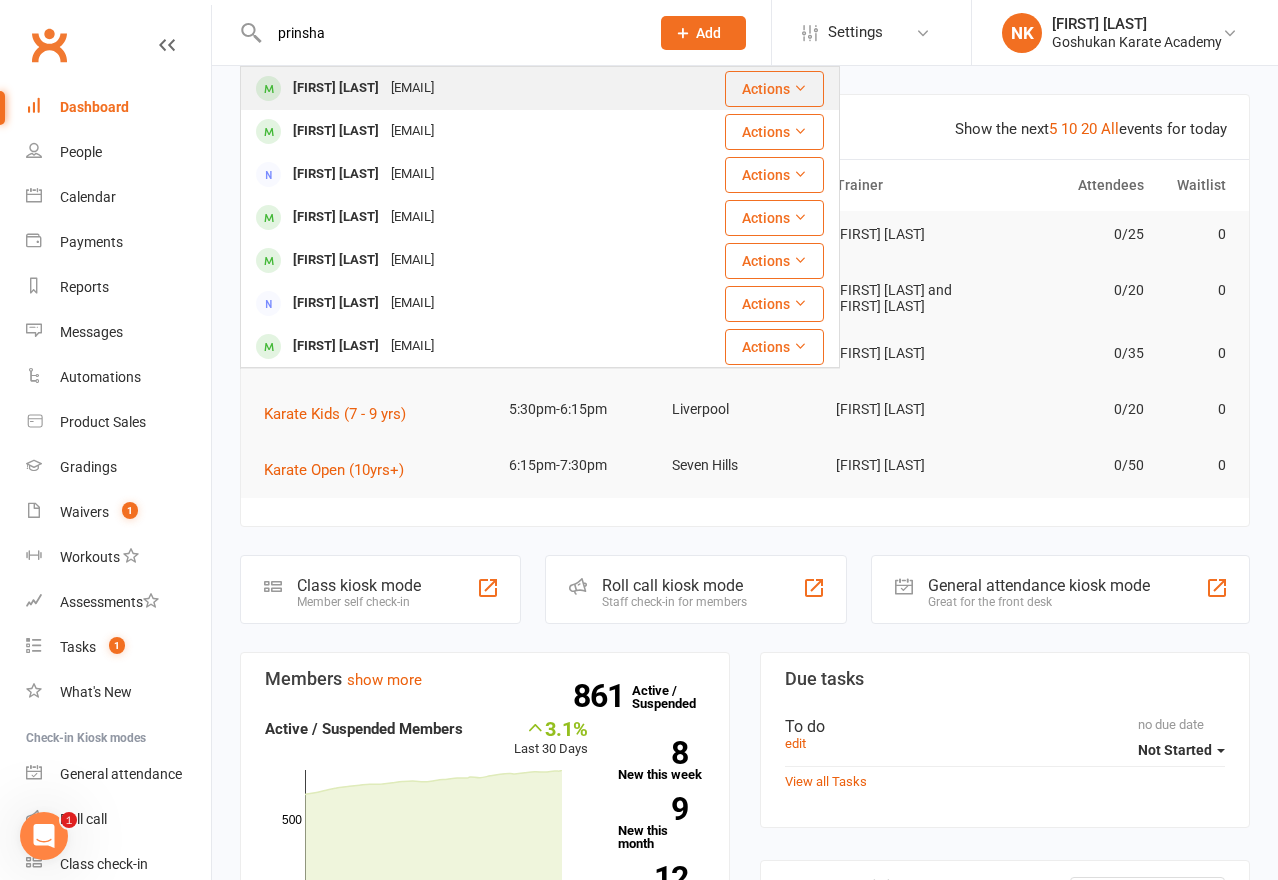 type on "prinsha" 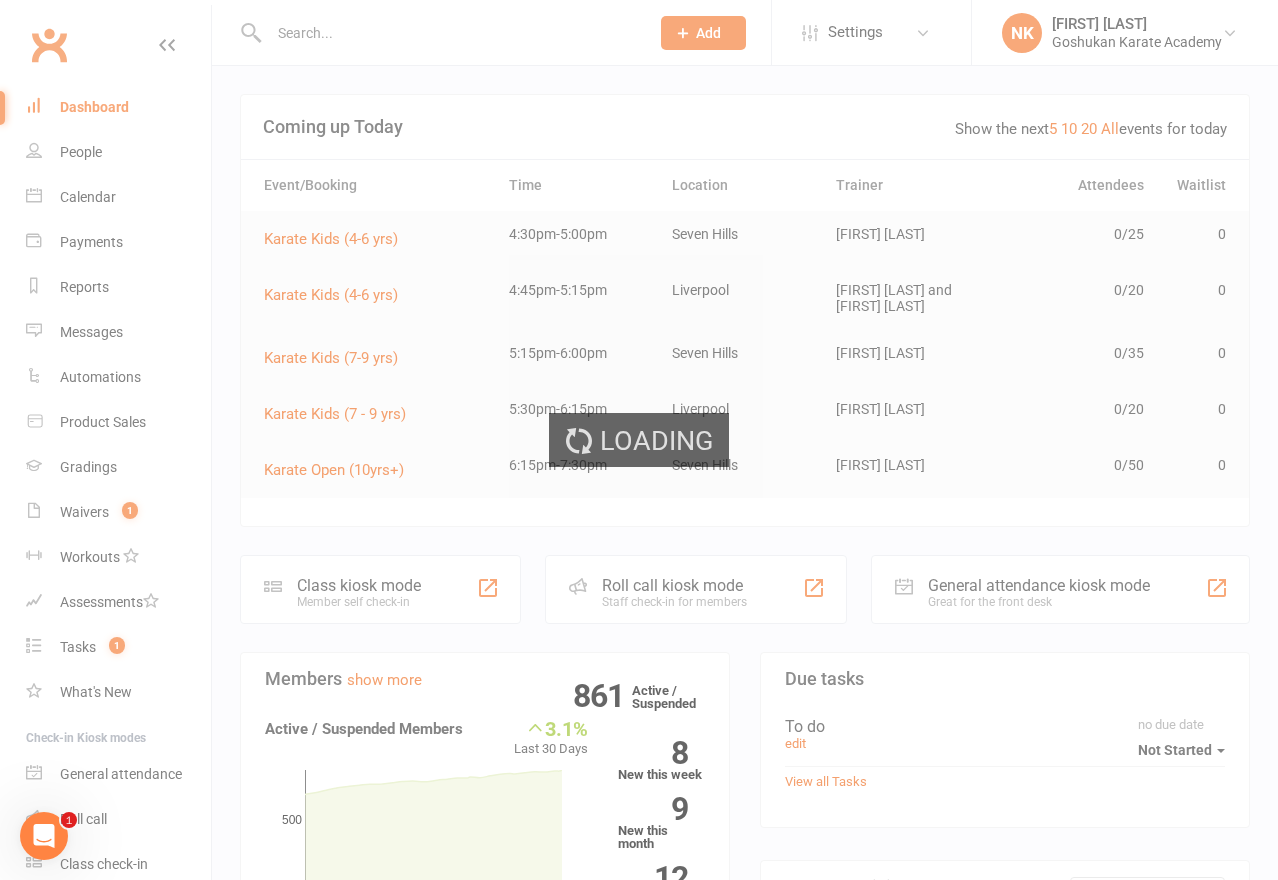 click on "Loading" at bounding box center [639, 440] 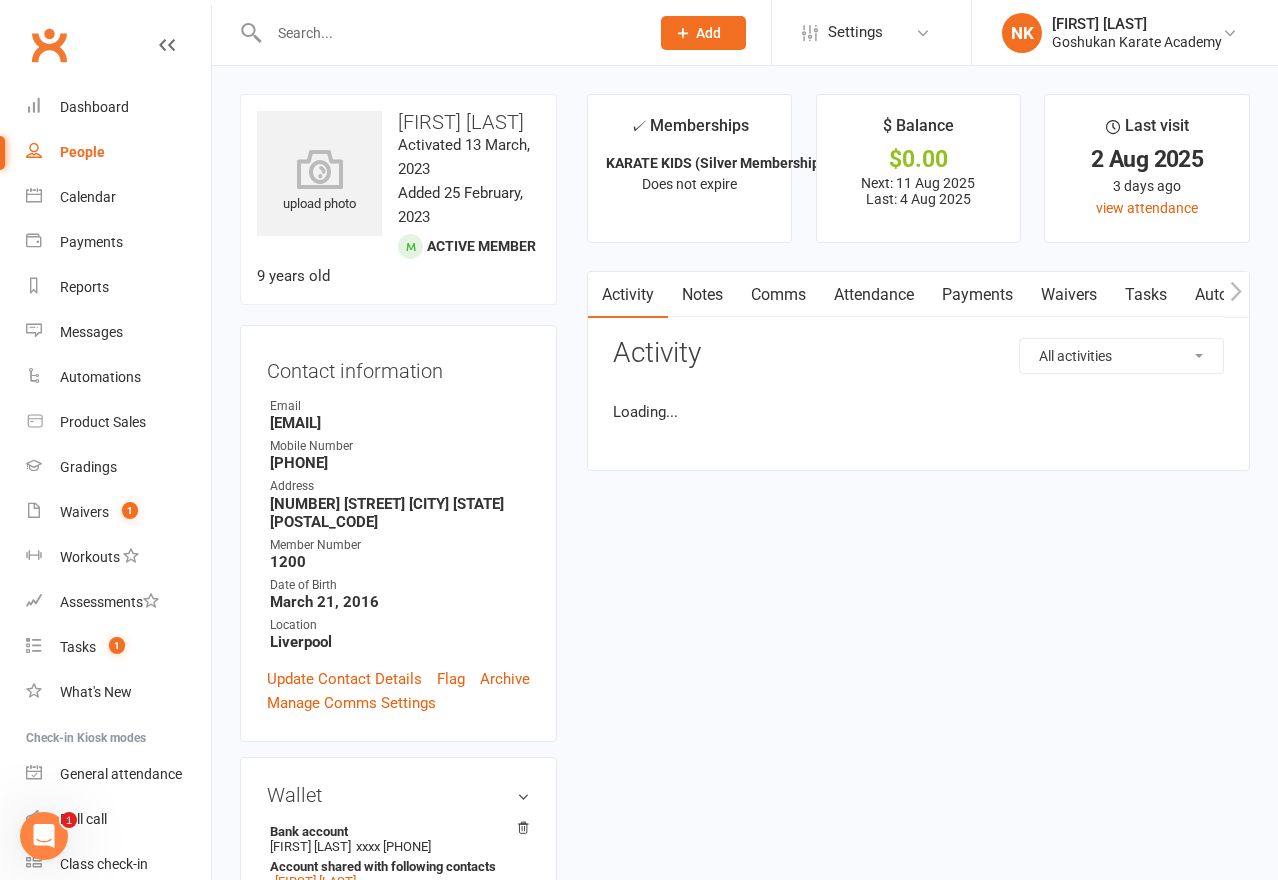click at bounding box center [449, 33] 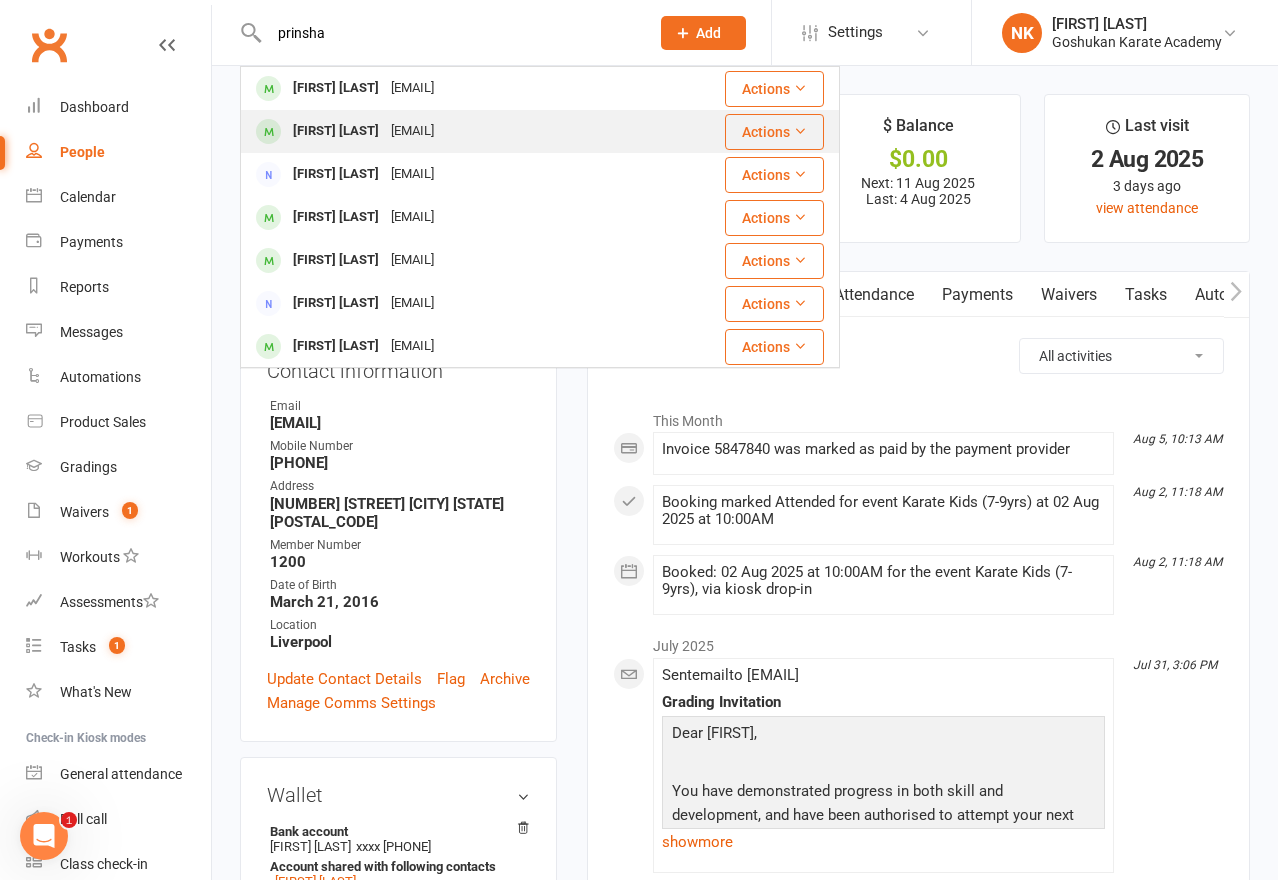 type on "prinsha" 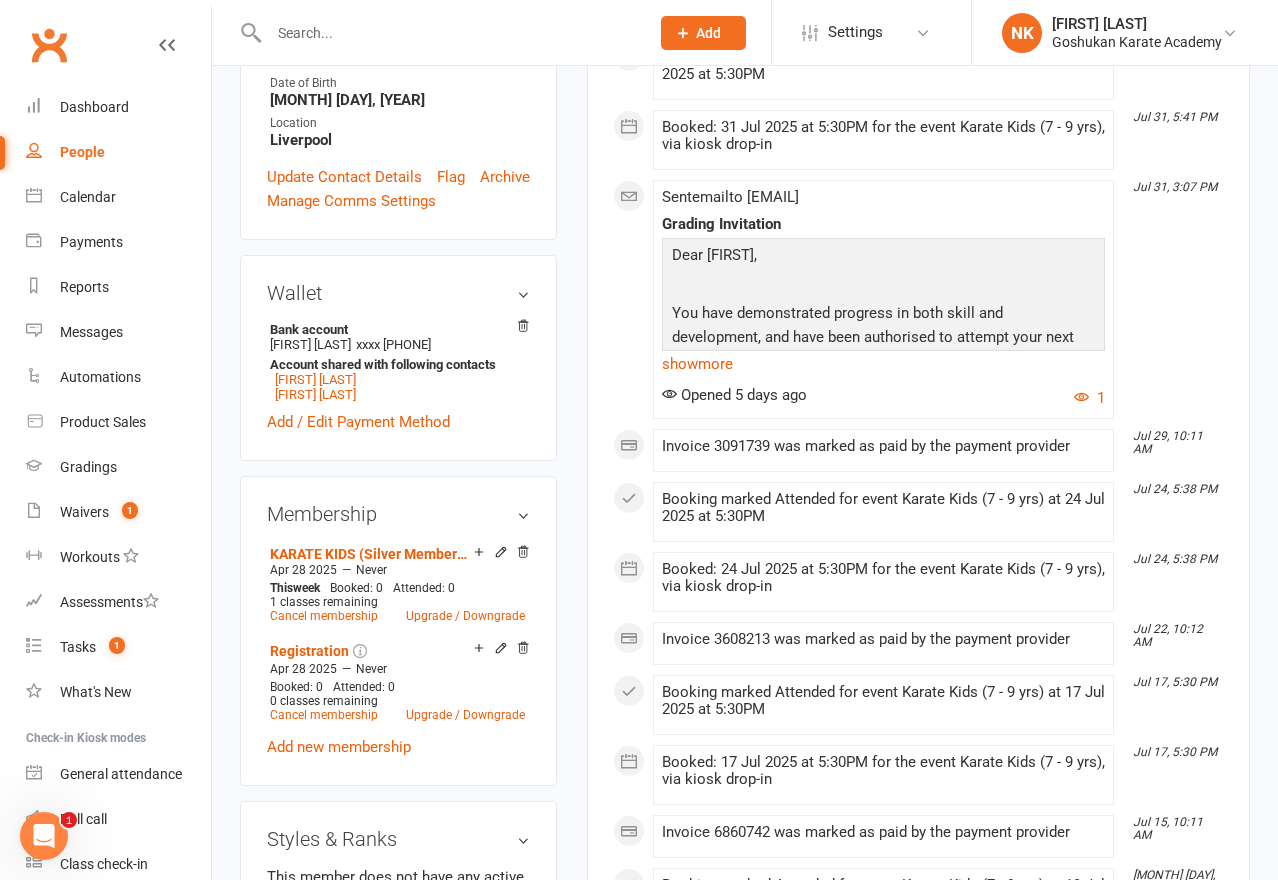 scroll, scrollTop: 0, scrollLeft: 0, axis: both 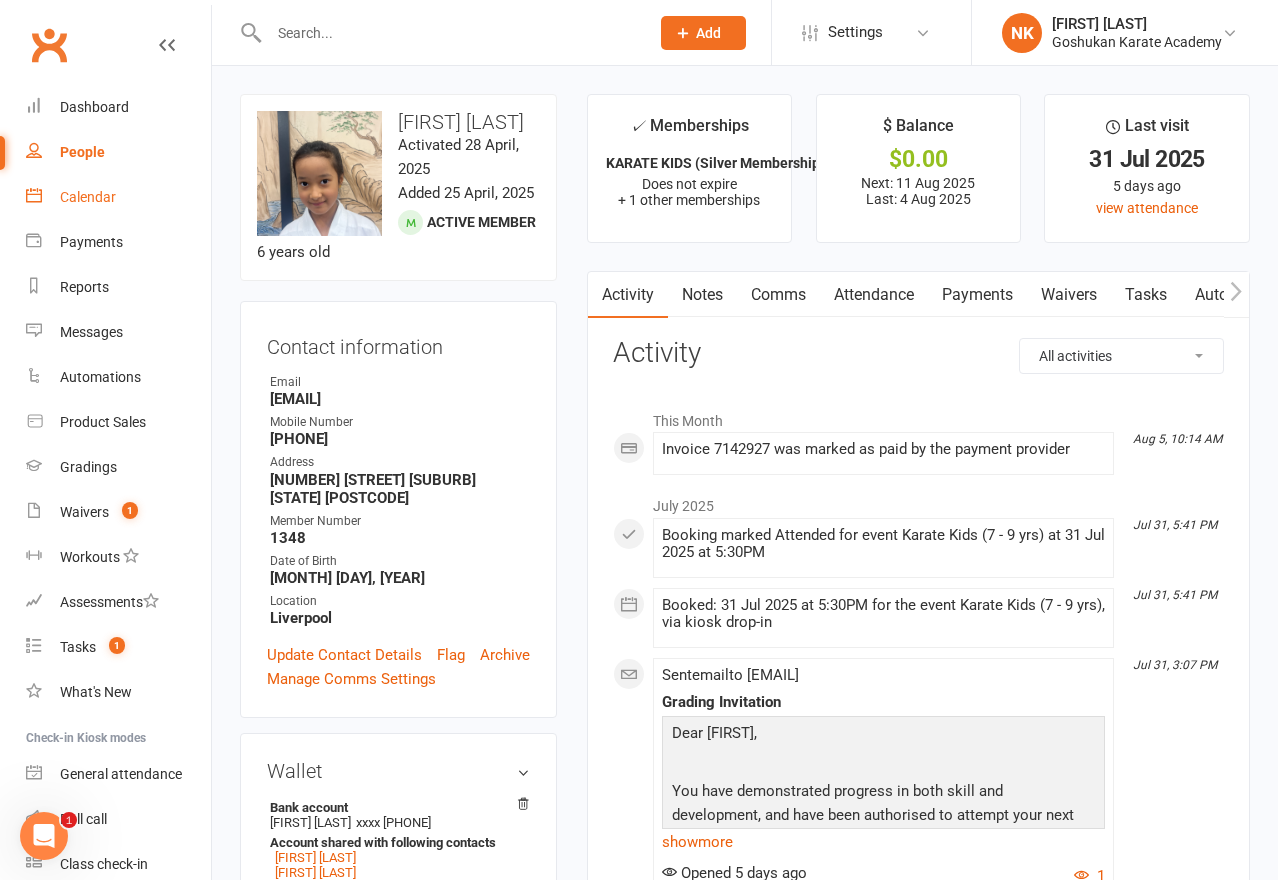click on "Calendar" at bounding box center (88, 197) 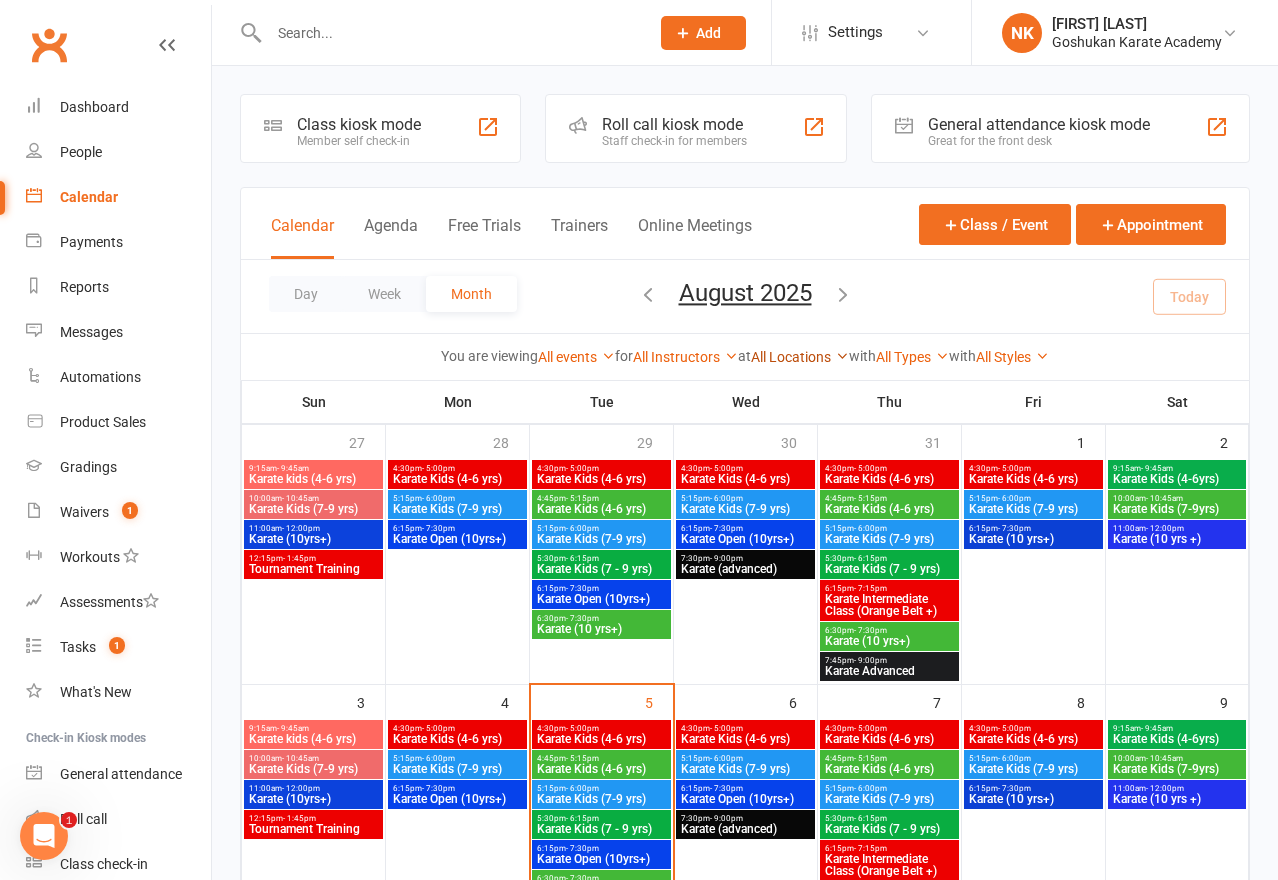 click on "All Locations" at bounding box center [800, 357] 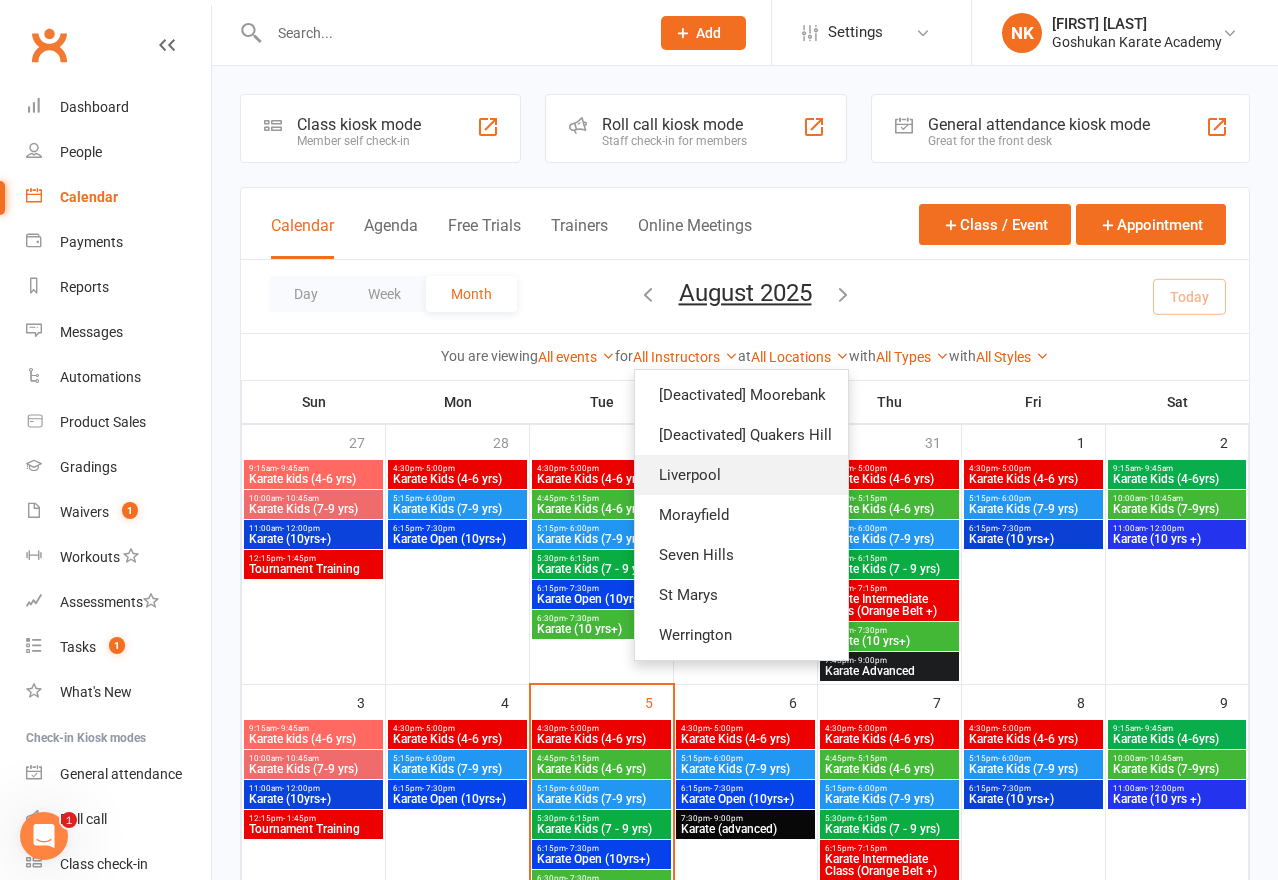 click on "Liverpool" at bounding box center [741, 475] 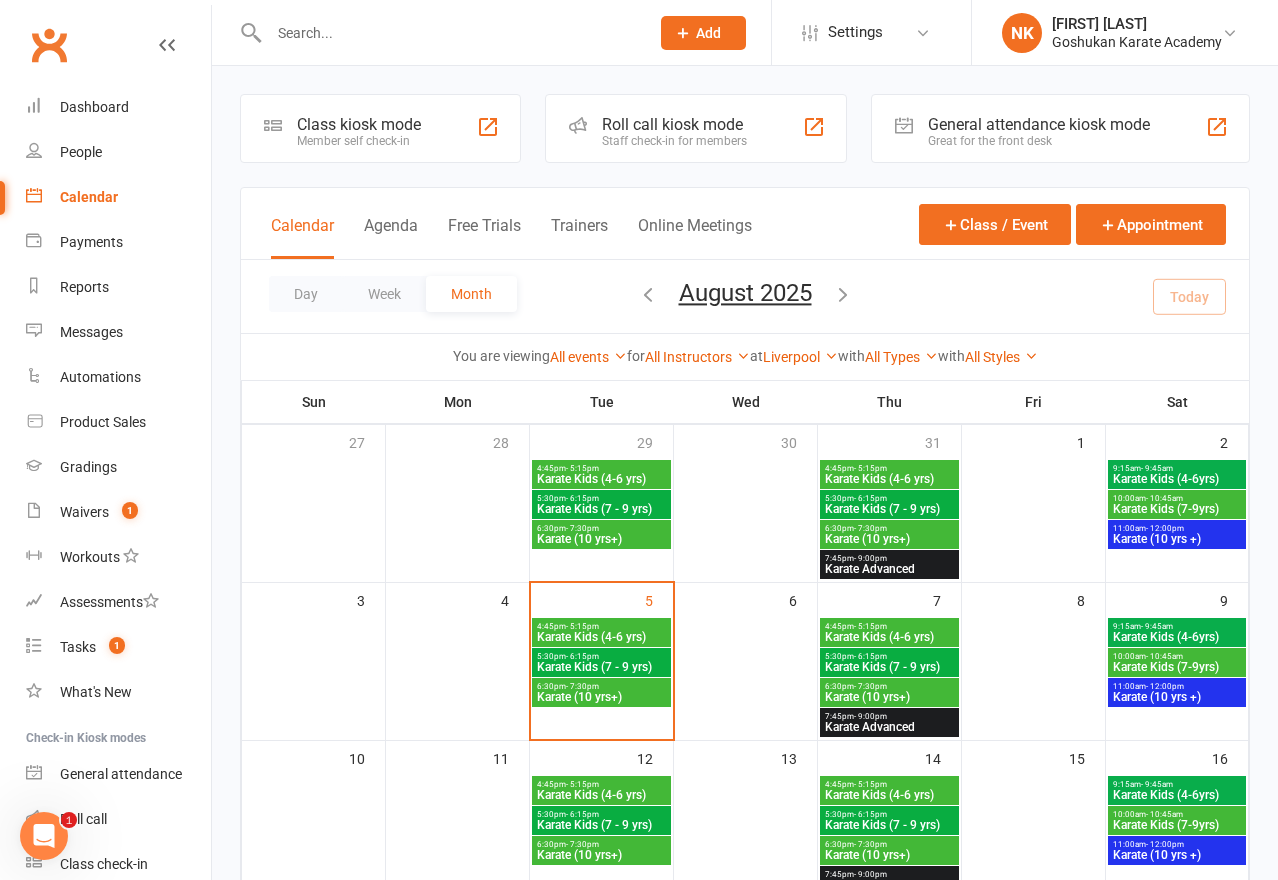 click at bounding box center (449, 33) 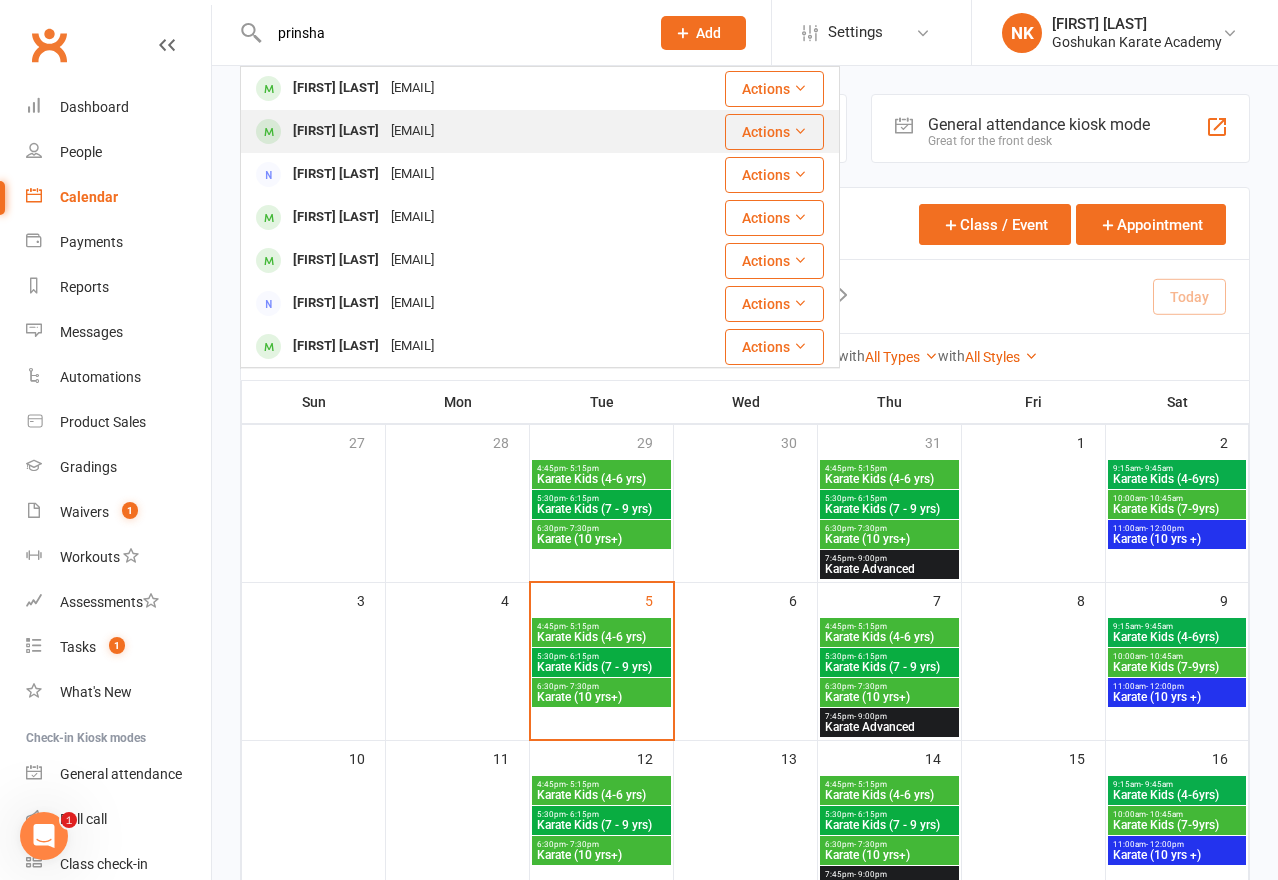 type on "prinsha" 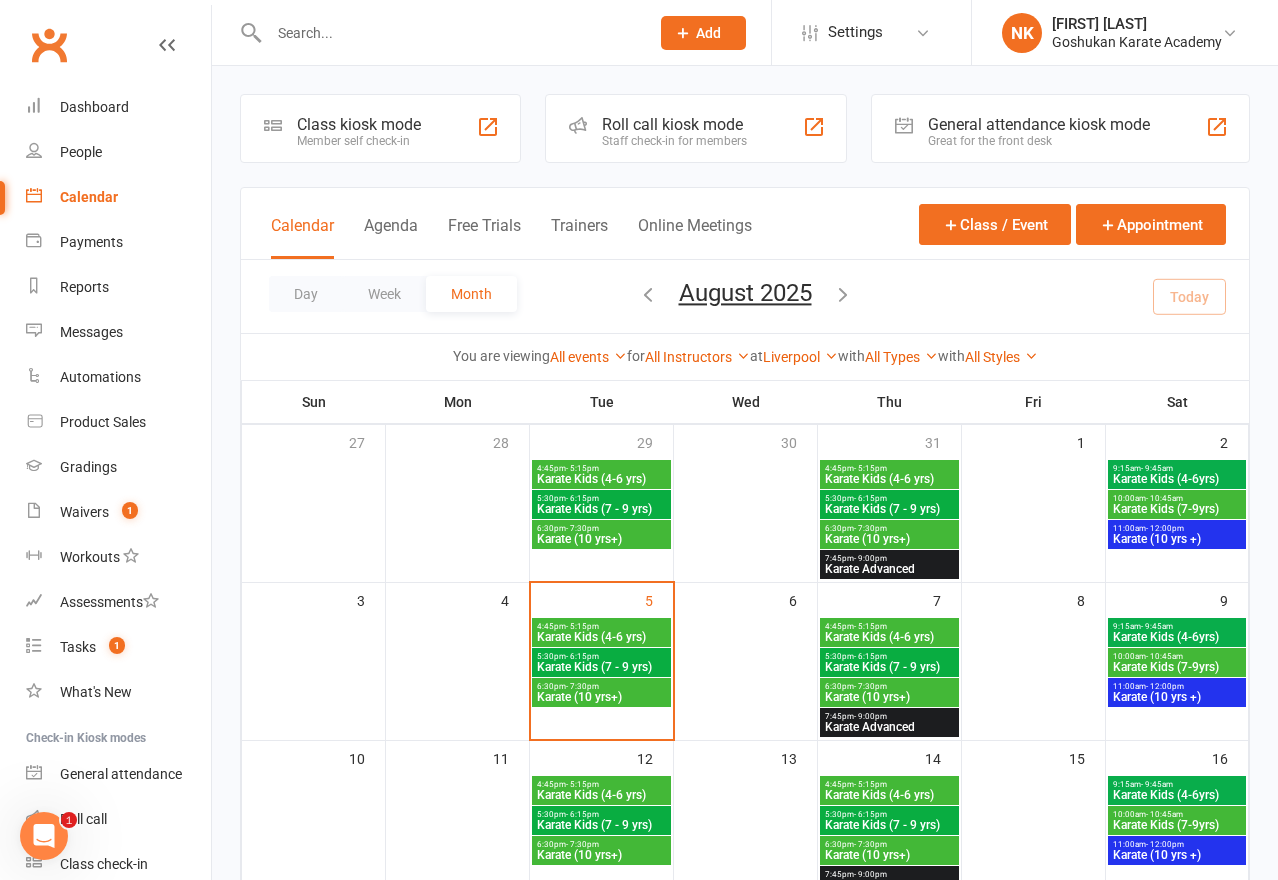 click at bounding box center (449, 33) 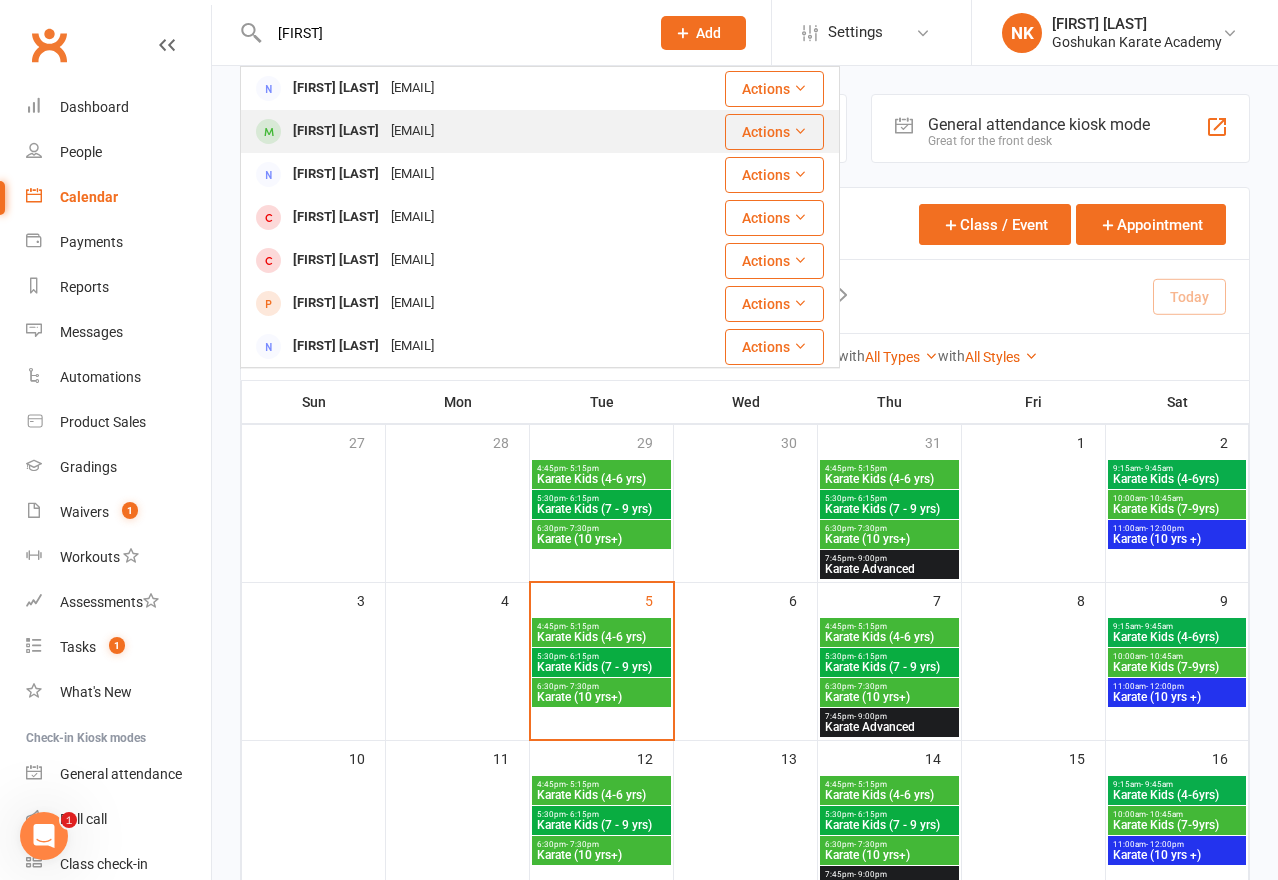 type on "[FIRST]" 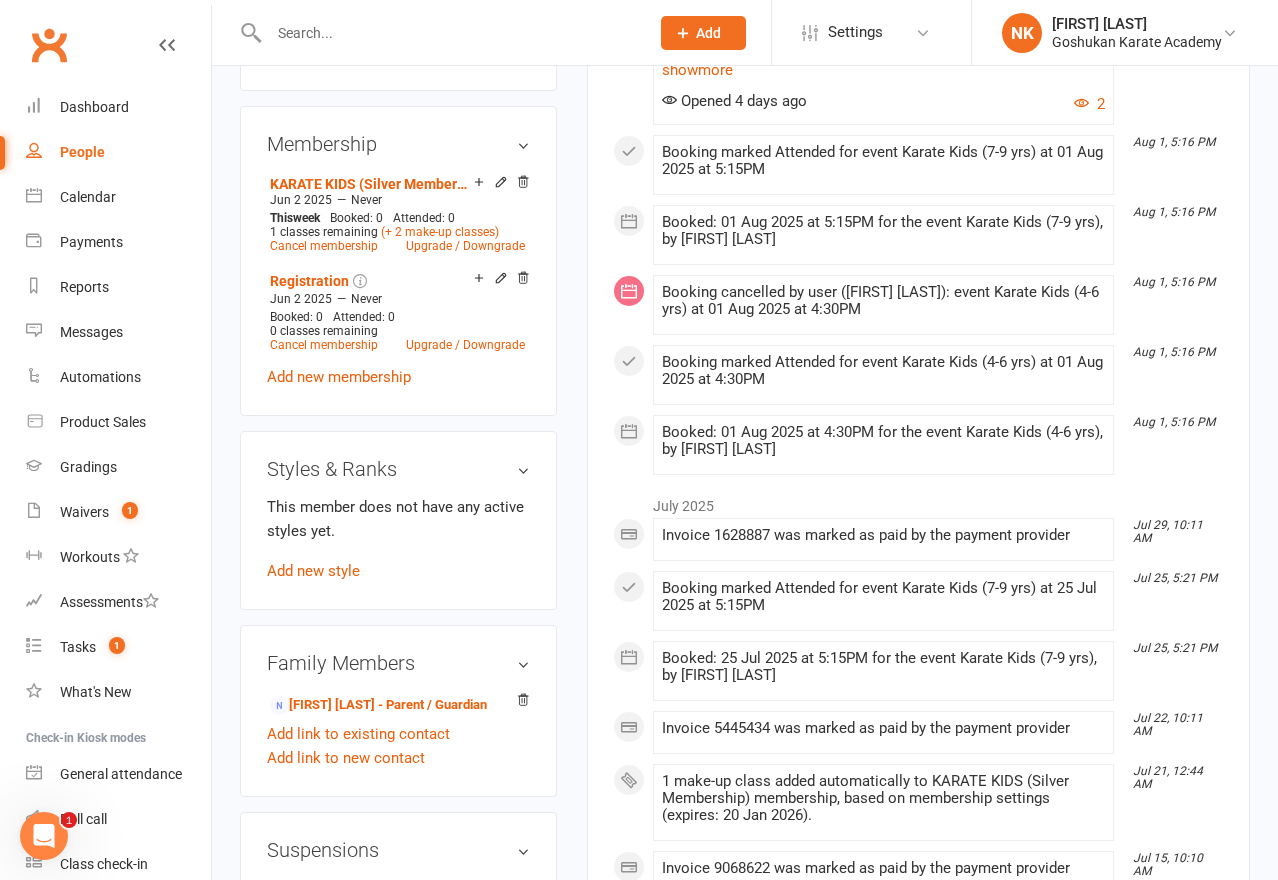 scroll, scrollTop: 0, scrollLeft: 0, axis: both 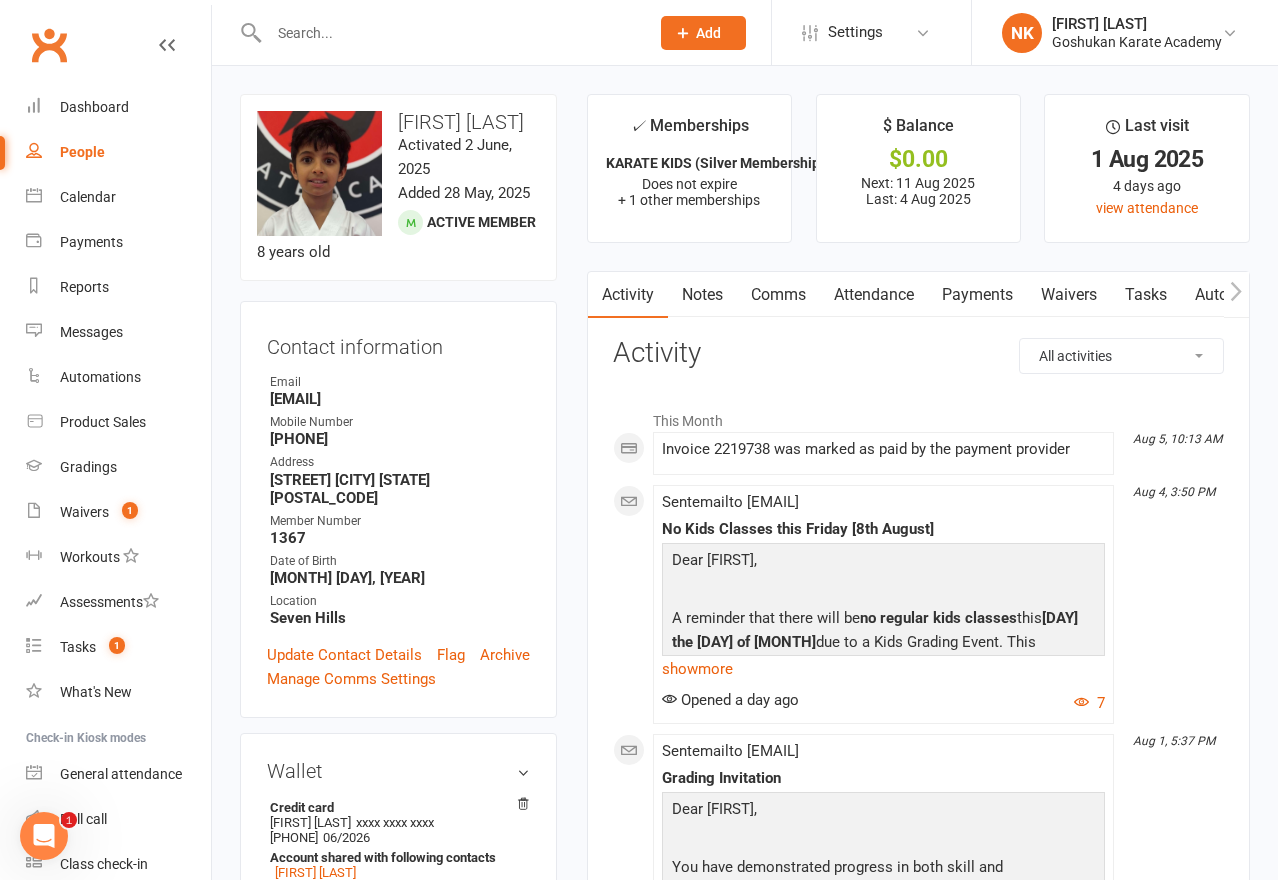 click at bounding box center (449, 33) 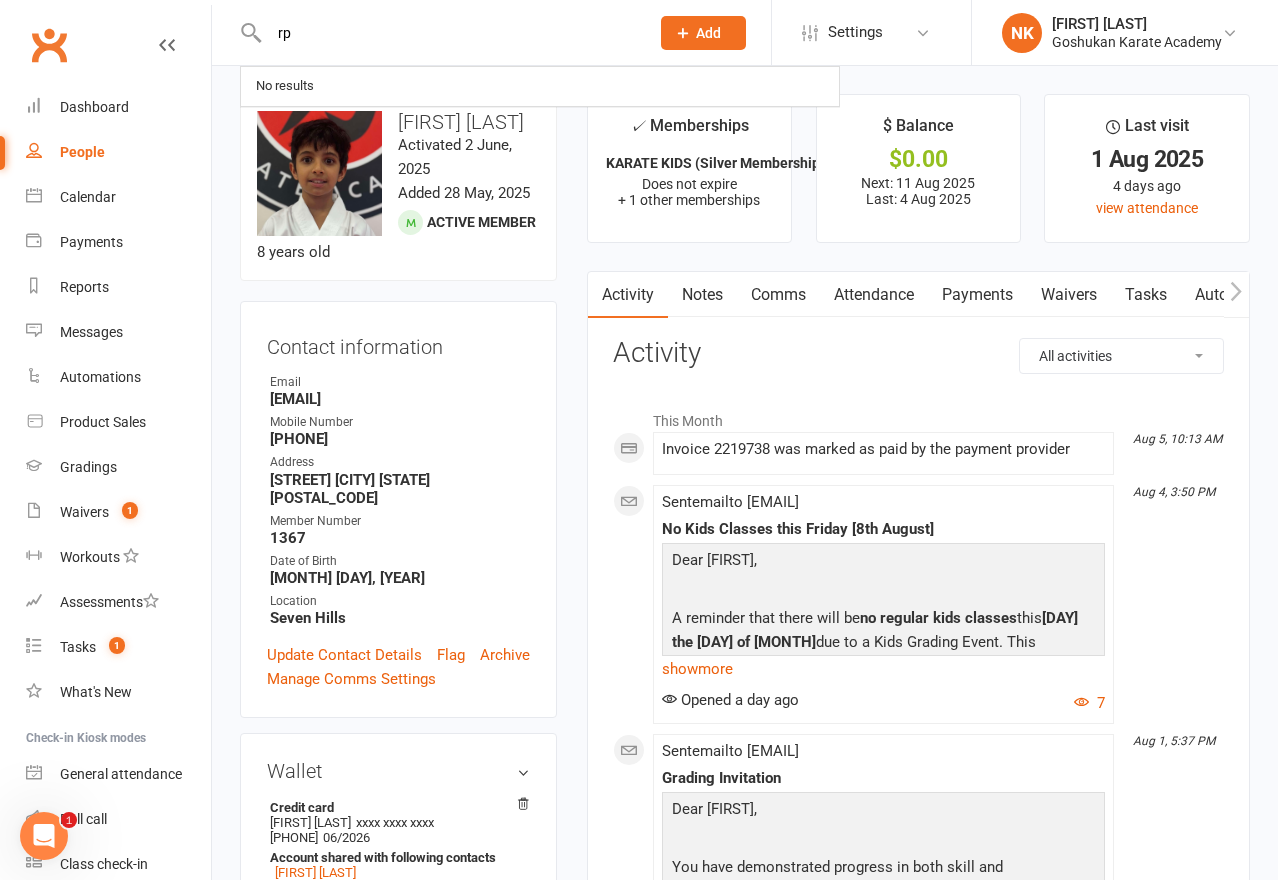 type on "r" 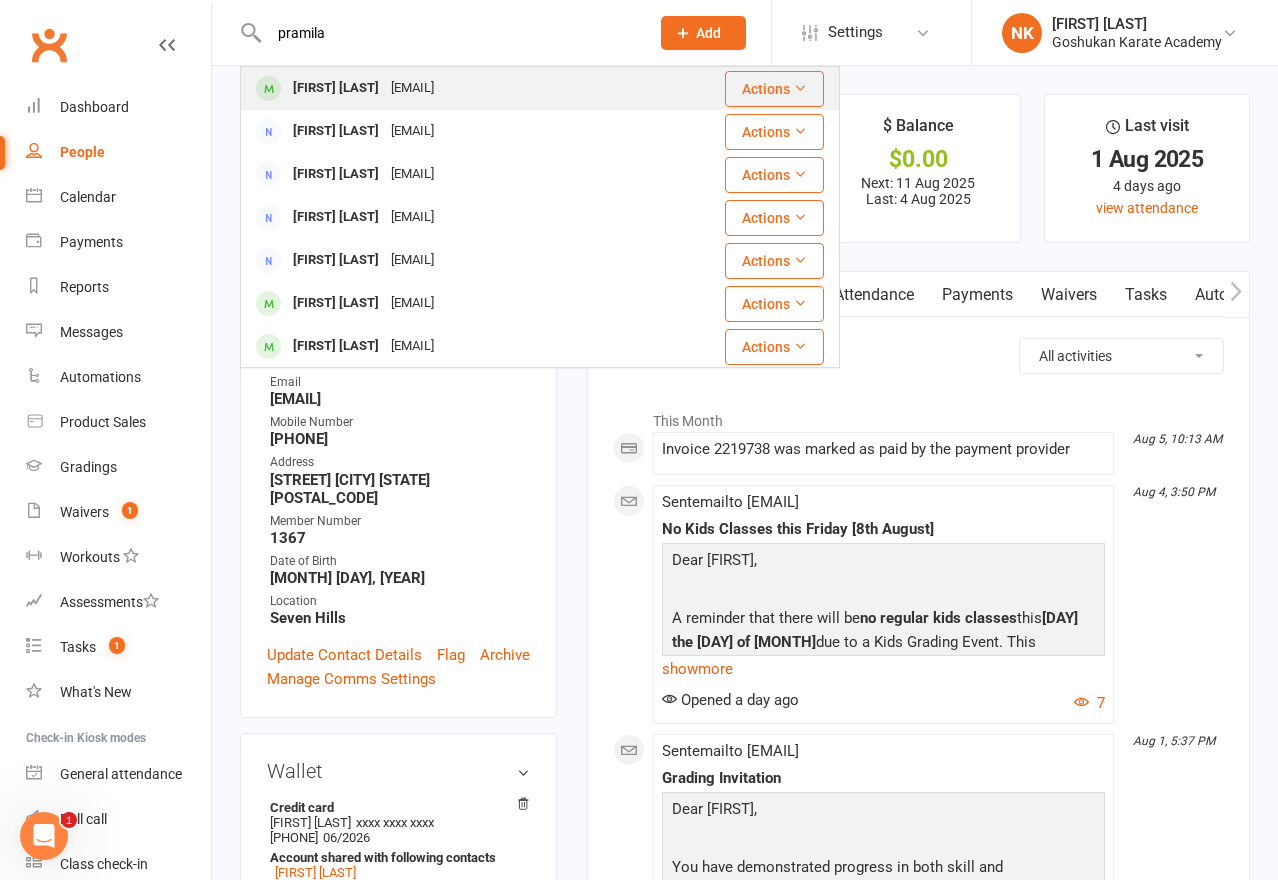 type on "pramila" 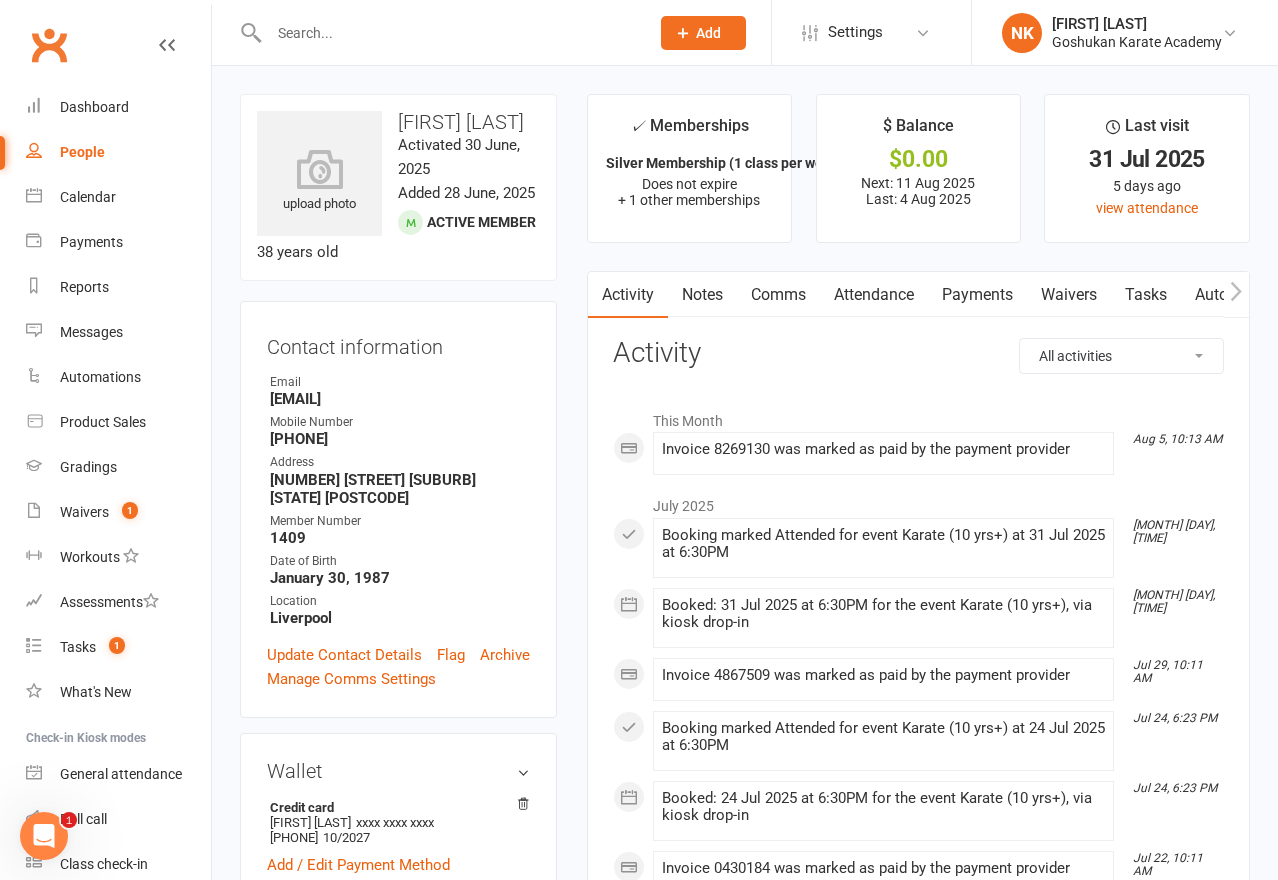 click at bounding box center (449, 33) 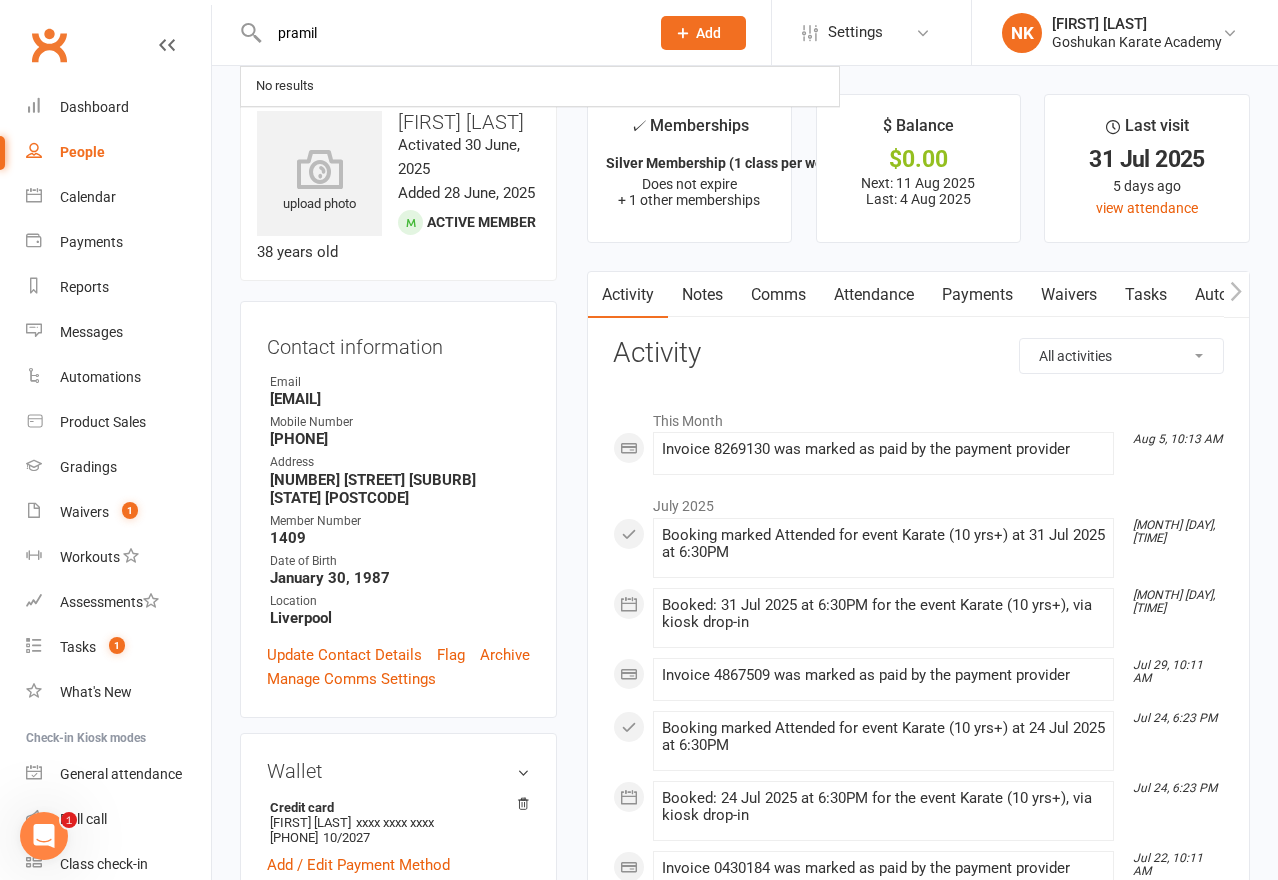 type on "pramila" 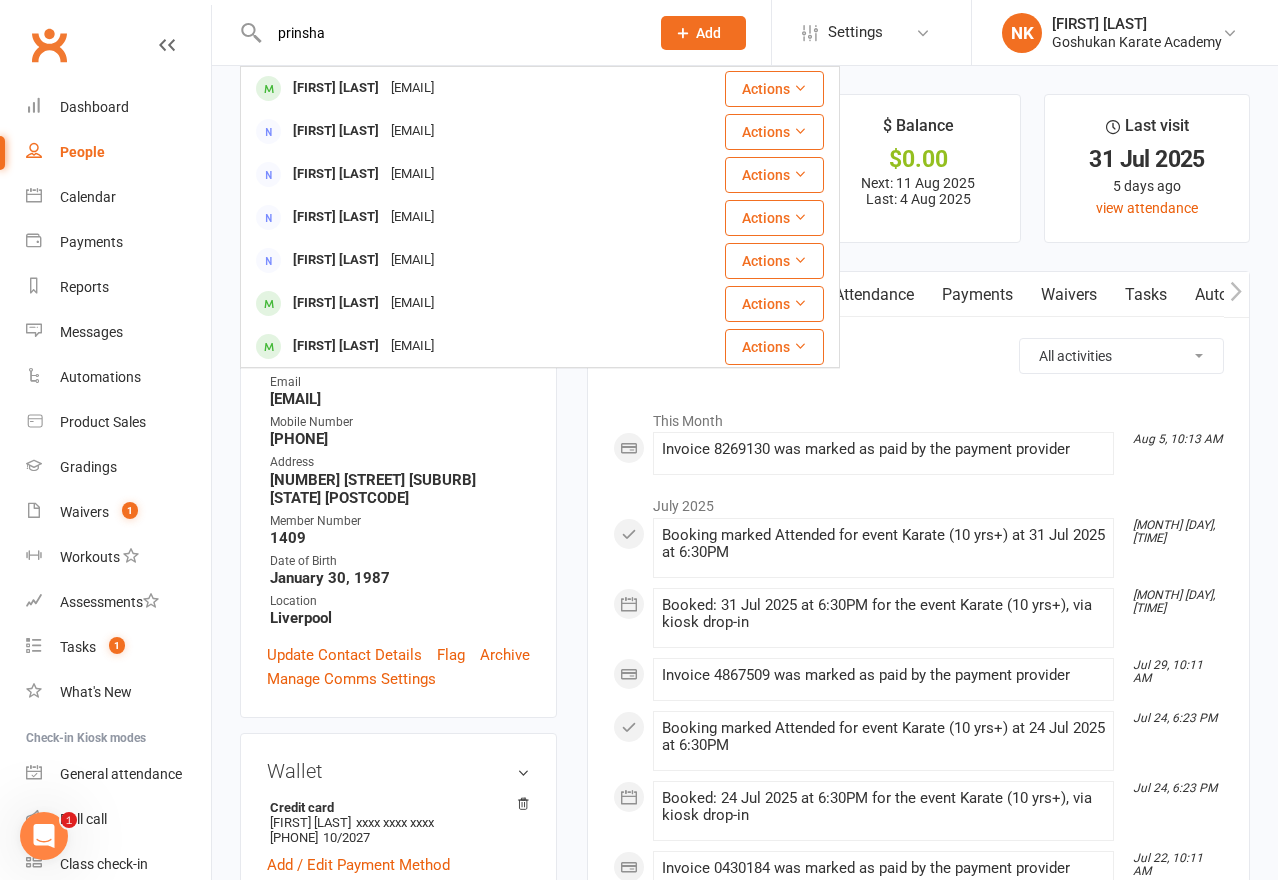 type on "prinsha" 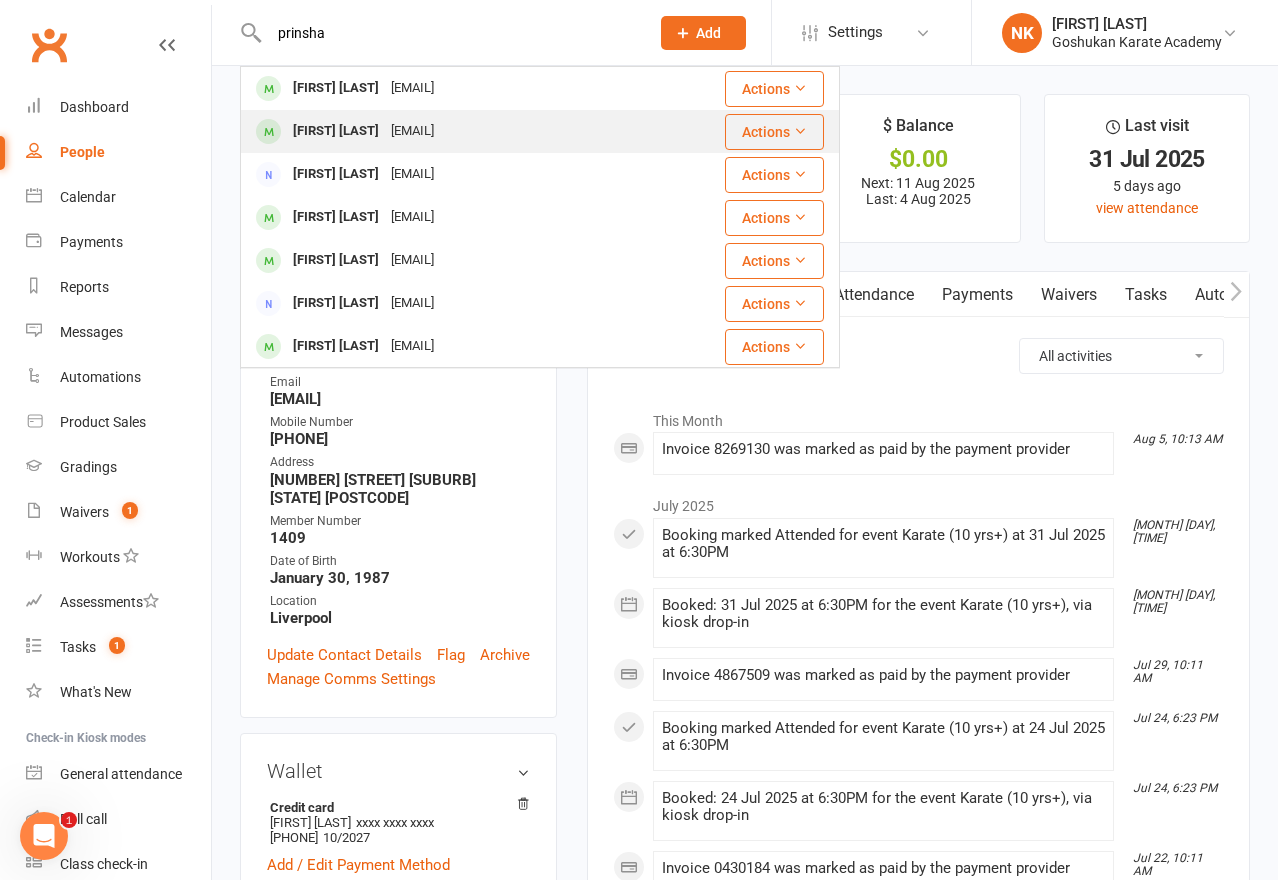 click on "[EMAIL]" at bounding box center [412, 131] 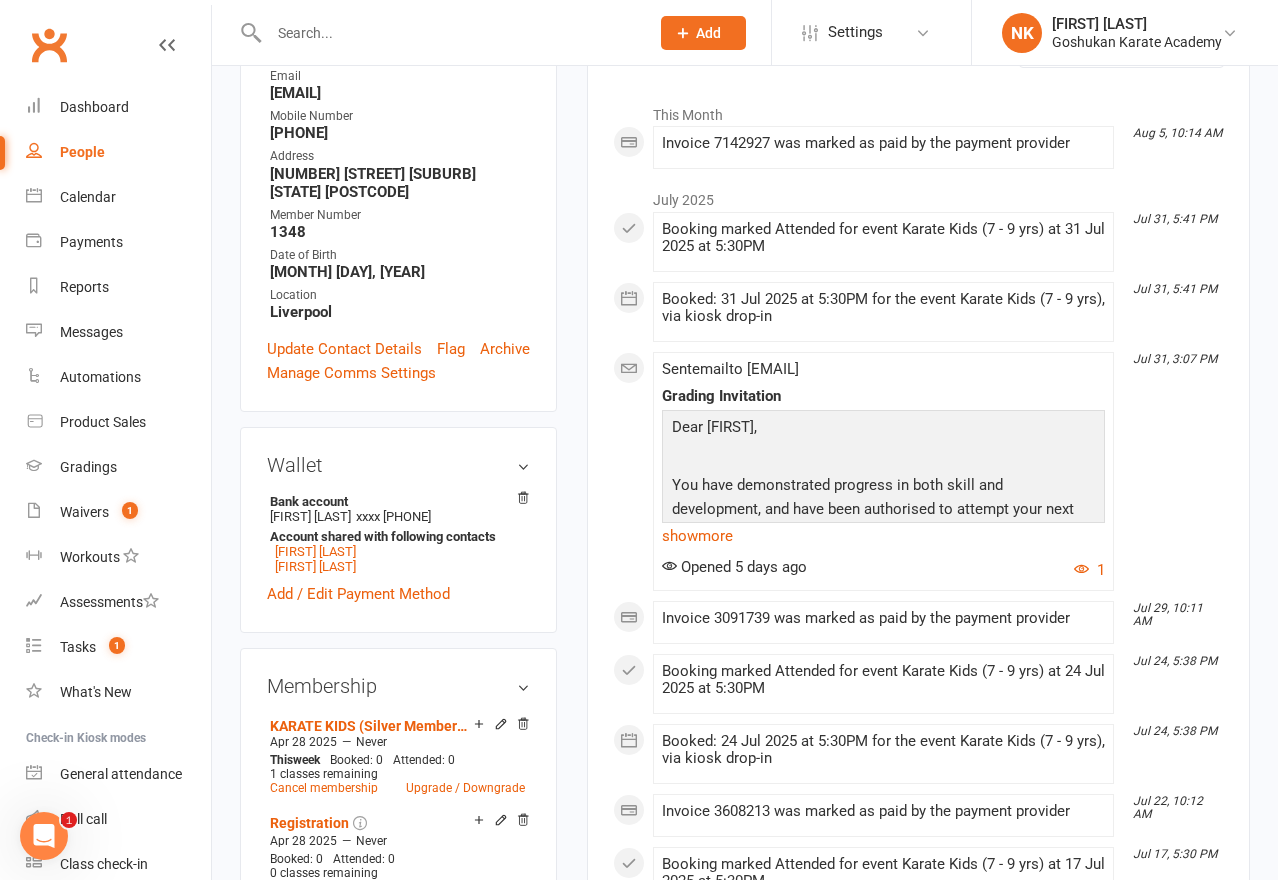 scroll, scrollTop: 0, scrollLeft: 0, axis: both 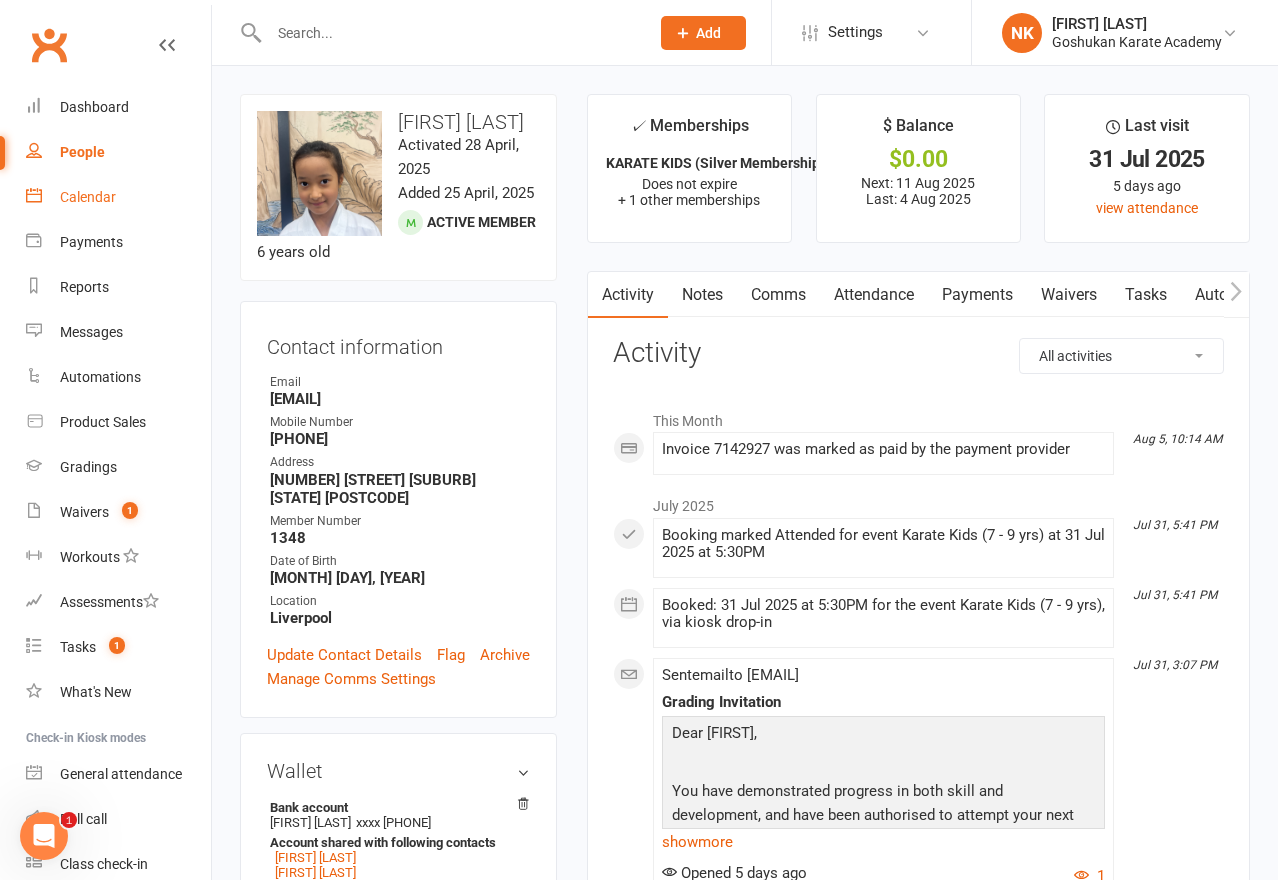 click on "Calendar" at bounding box center (118, 197) 